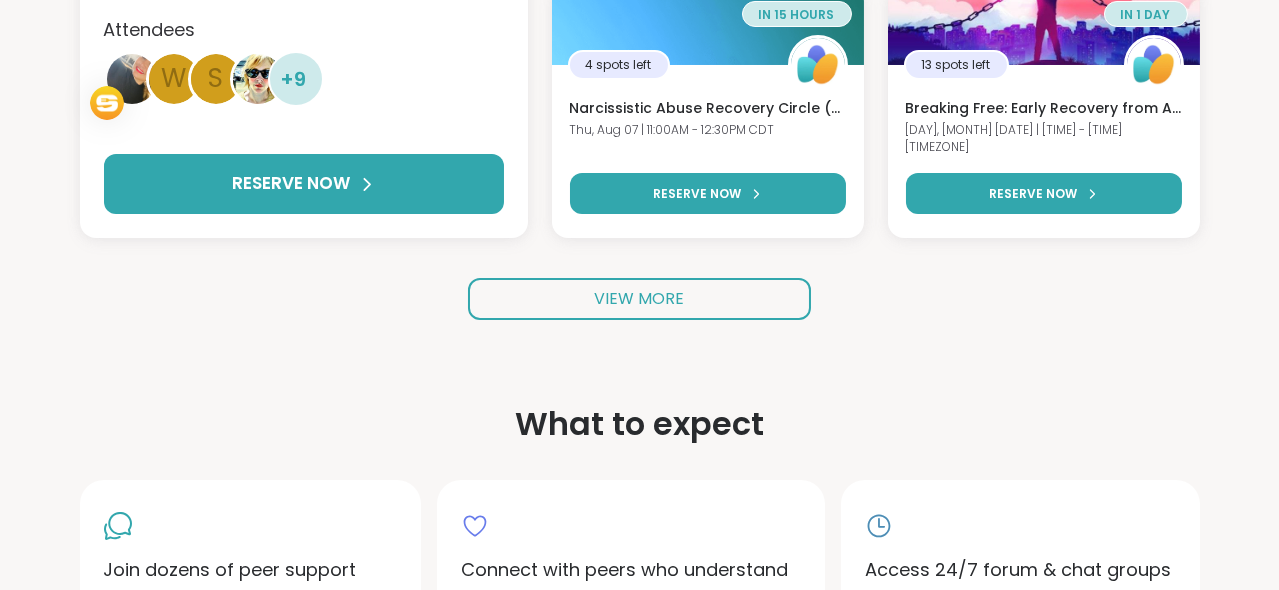 scroll, scrollTop: 621, scrollLeft: 0, axis: vertical 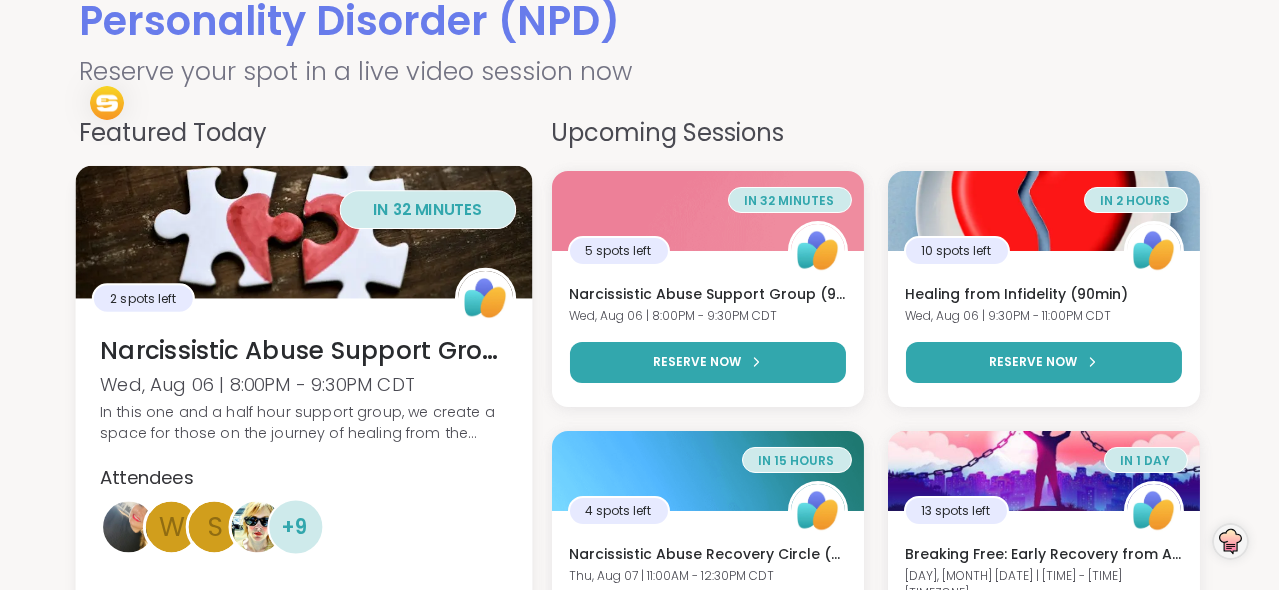 click at bounding box center (303, 231) 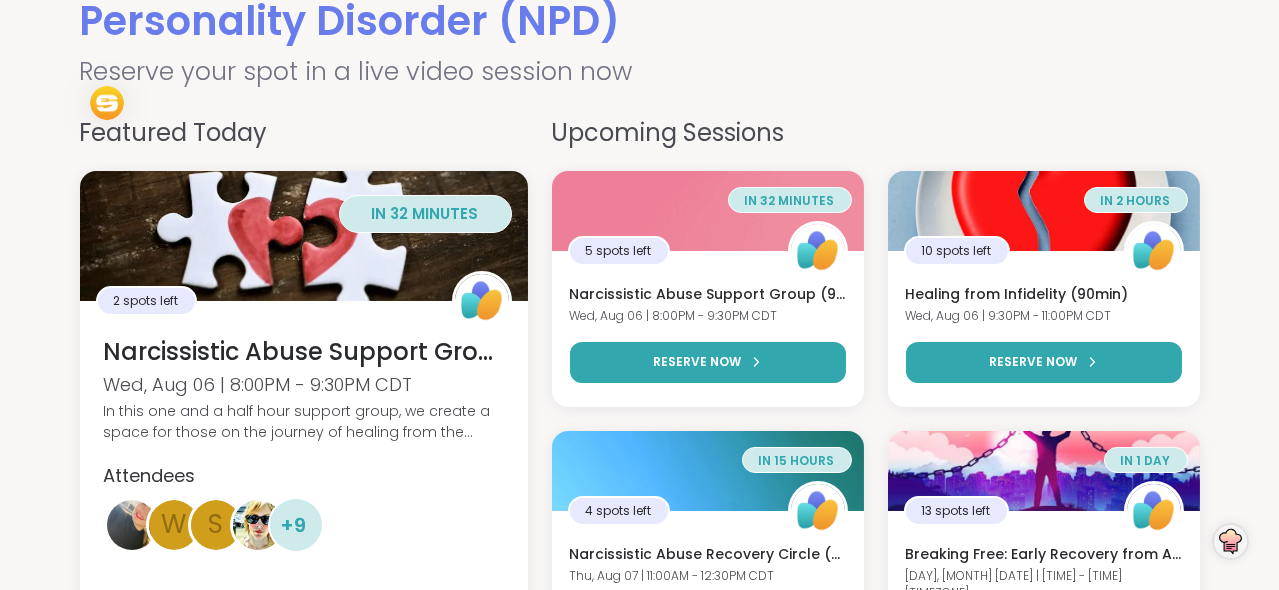 drag, startPoint x: 909, startPoint y: 39, endPoint x: 865, endPoint y: 50, distance: 45.35416 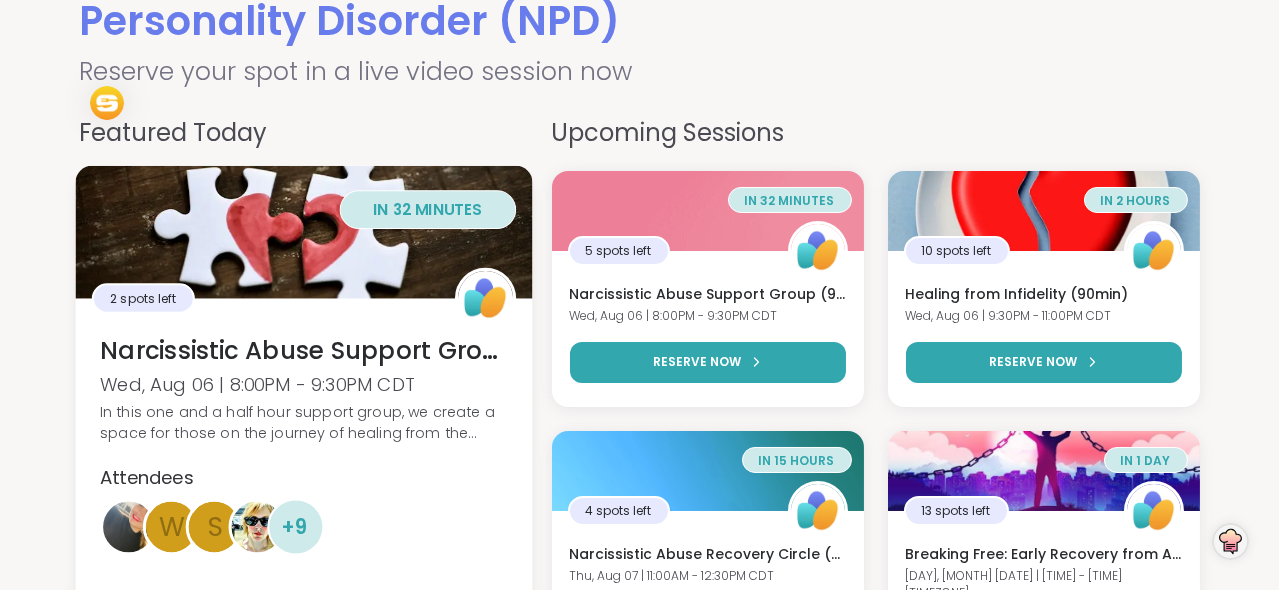 click on "2 spots left" at bounding box center (143, 298) 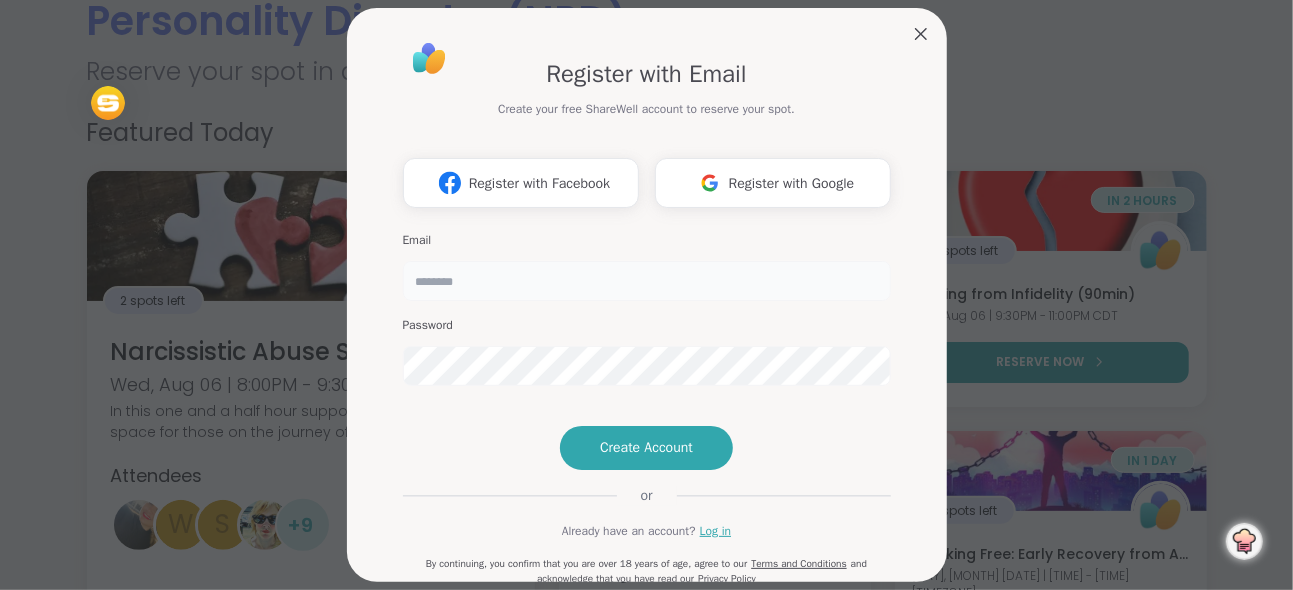 click at bounding box center [647, 281] 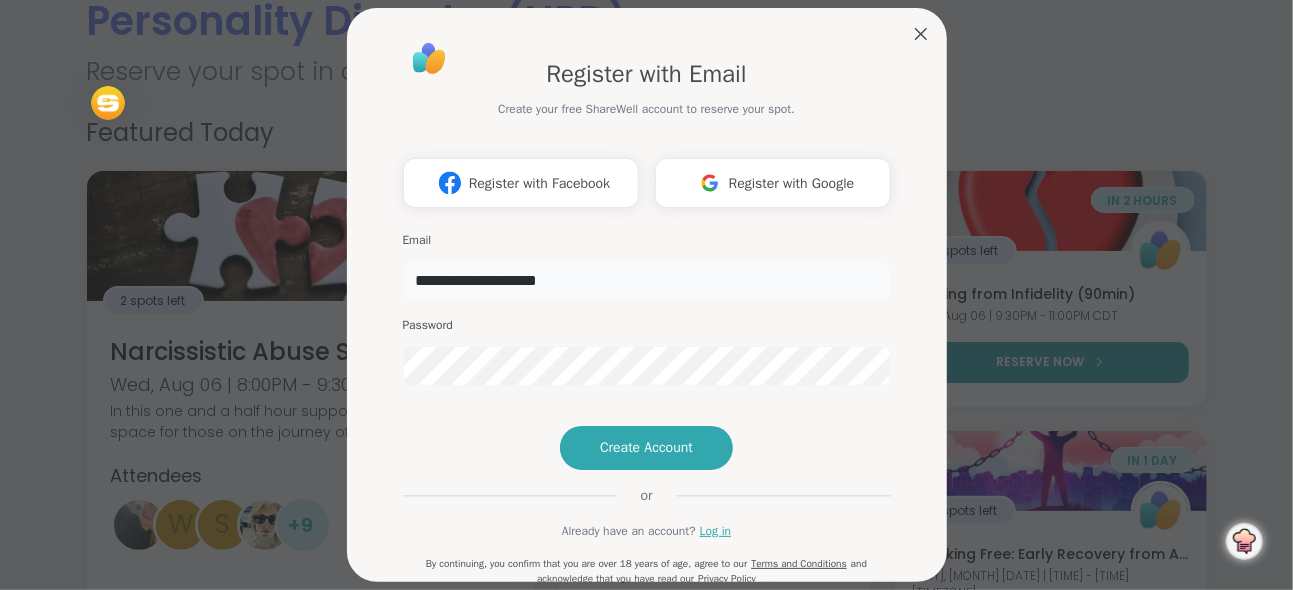 type on "**********" 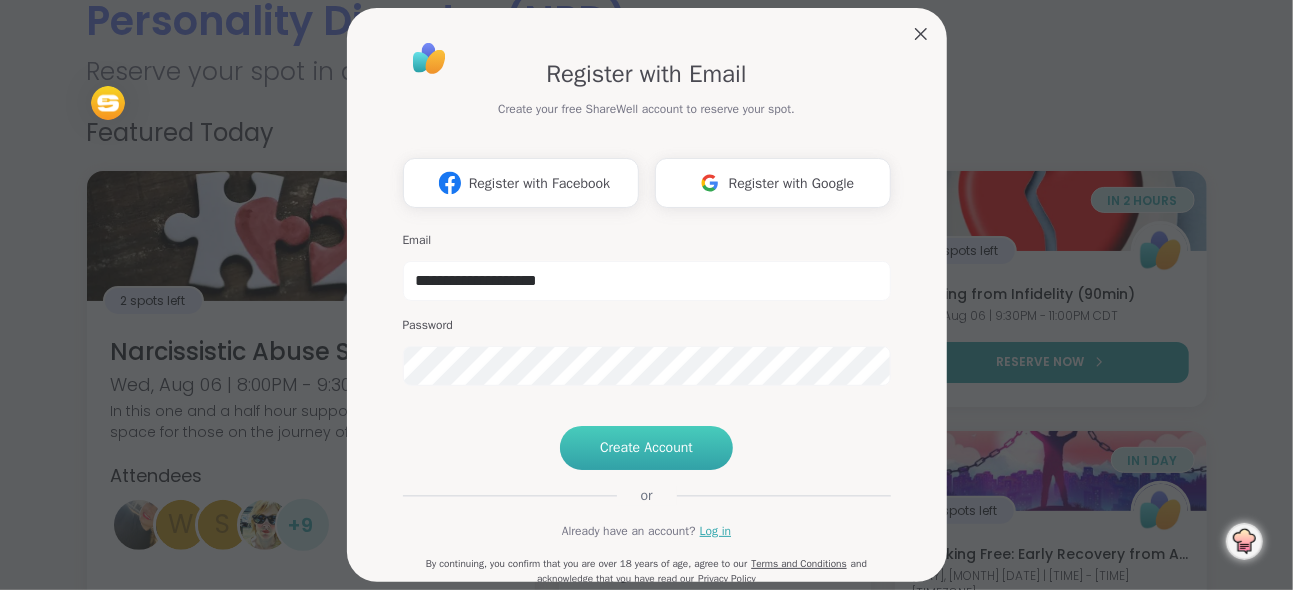 click on "Create Account" at bounding box center [646, 448] 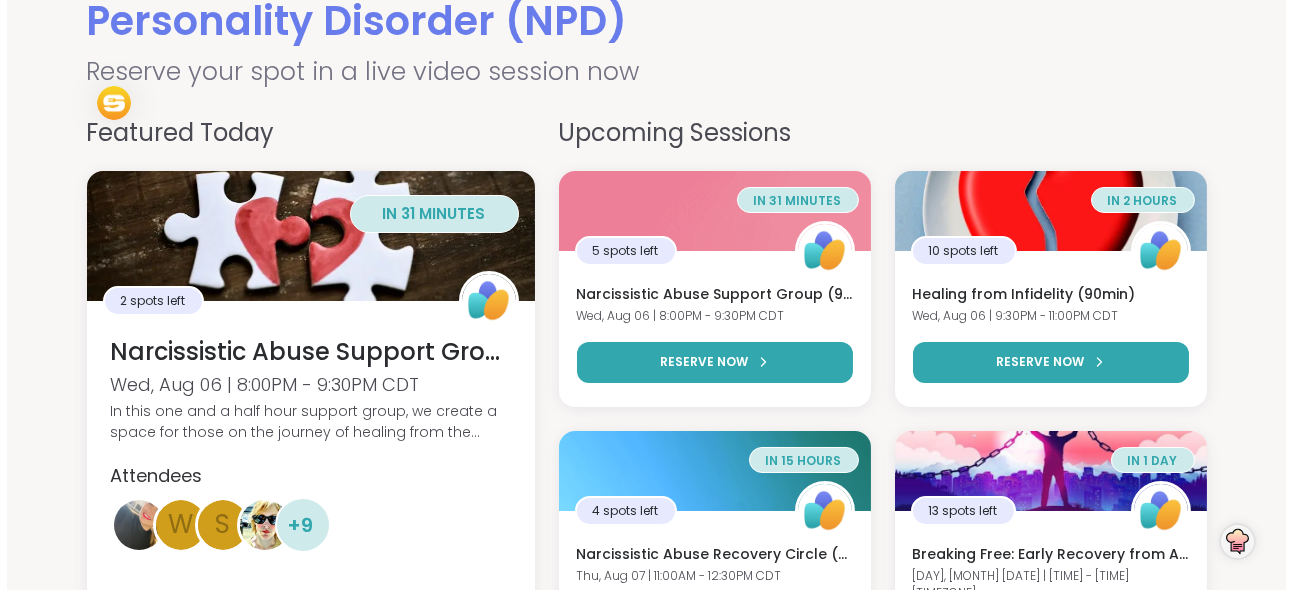 scroll, scrollTop: 0, scrollLeft: 0, axis: both 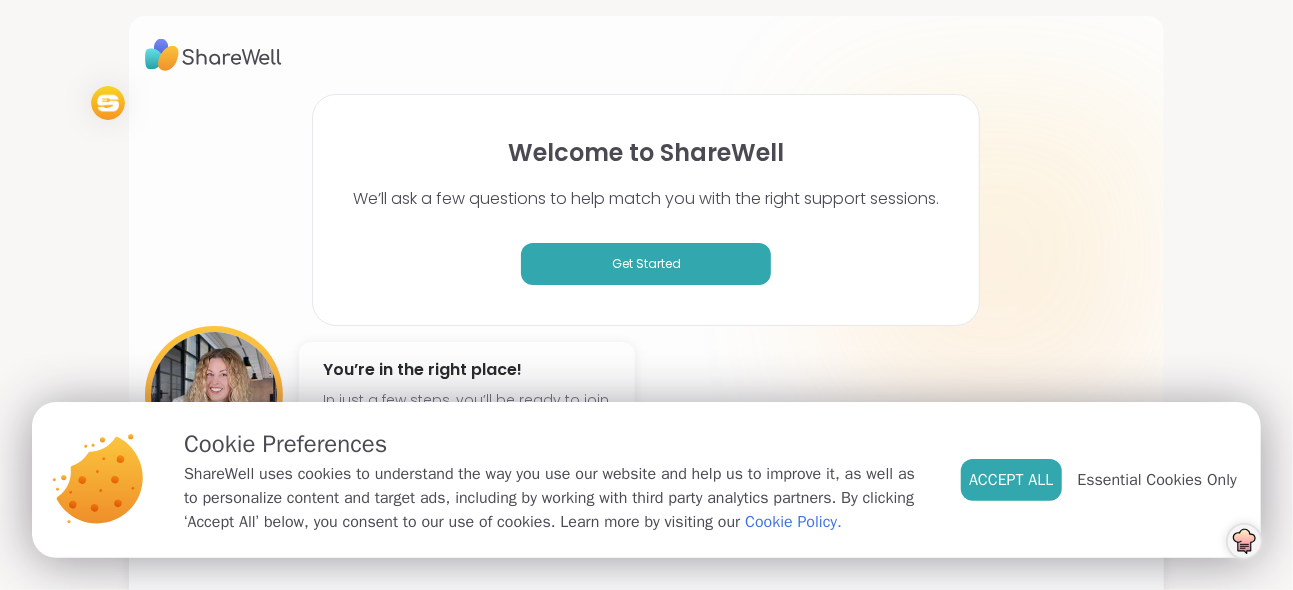 click on "Accept All" at bounding box center (1011, 480) 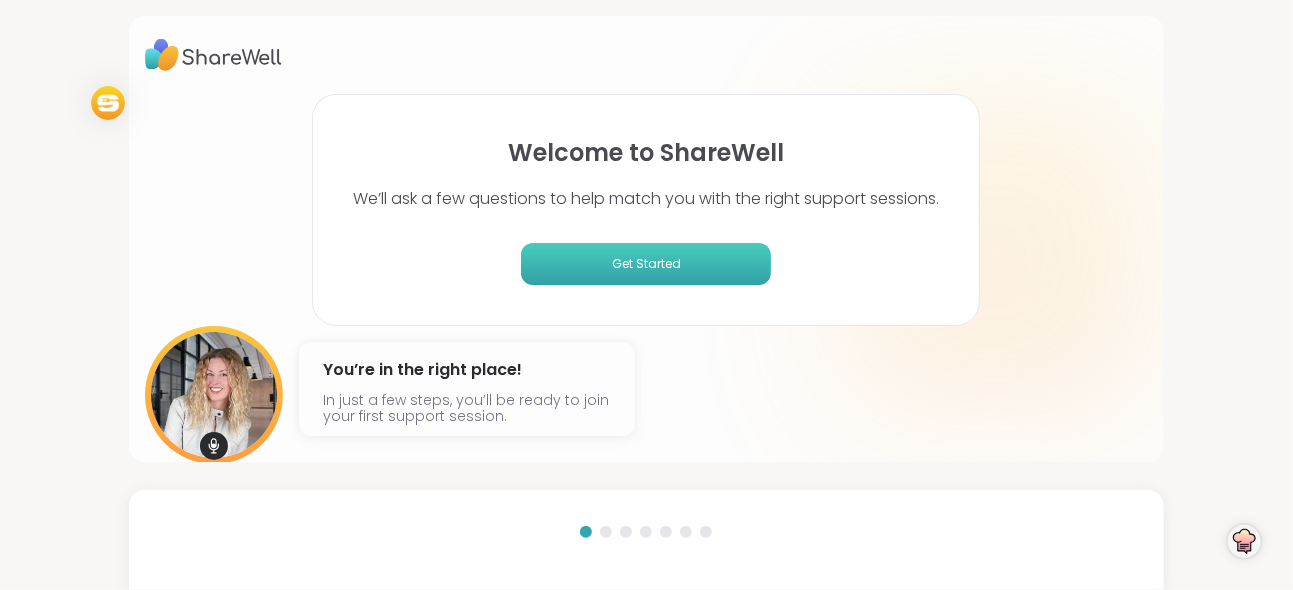 click on "Get Started" at bounding box center (646, 264) 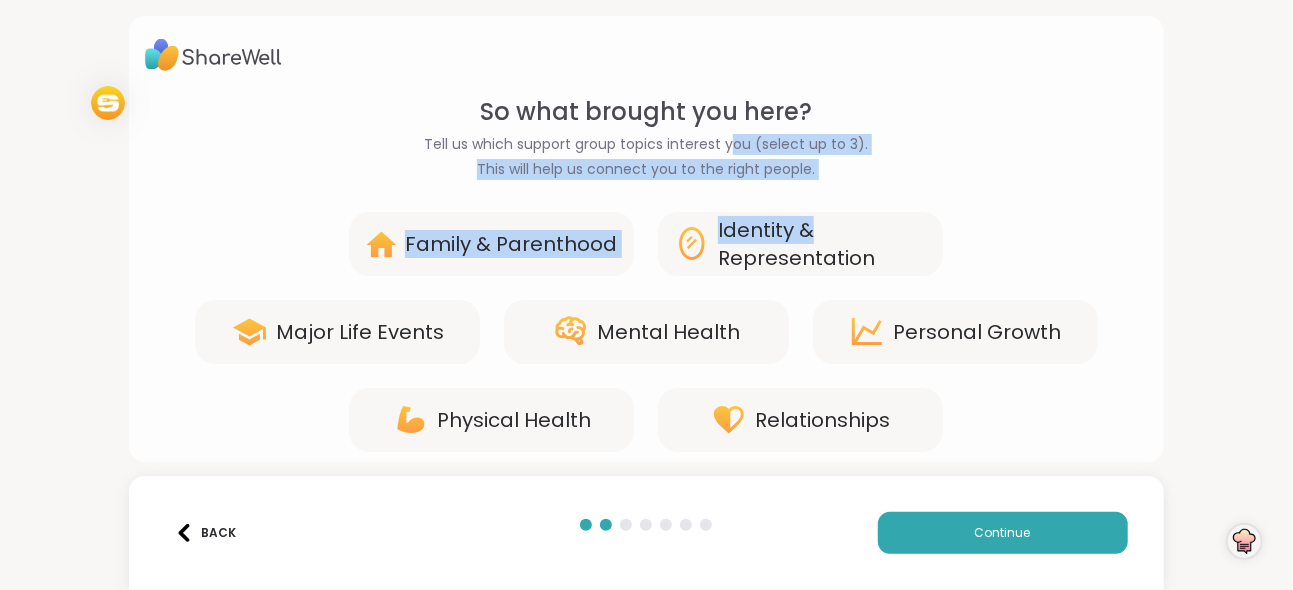 drag, startPoint x: 727, startPoint y: 139, endPoint x: 1094, endPoint y: 218, distance: 375.40643 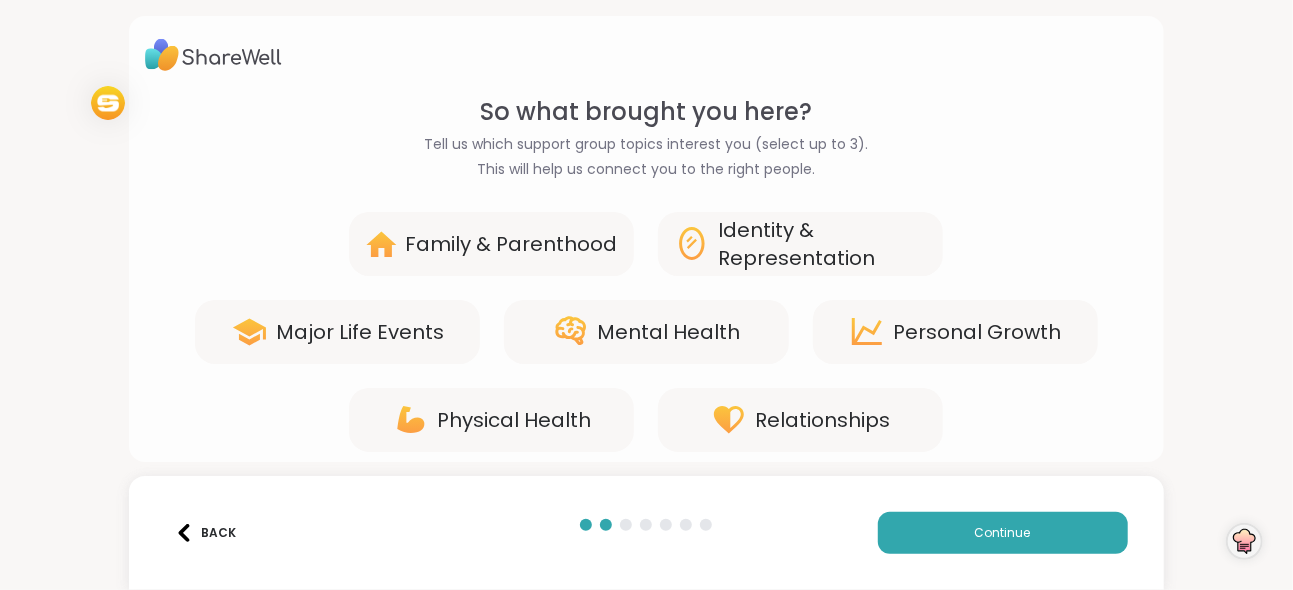 click on "Relationships" at bounding box center [822, 420] 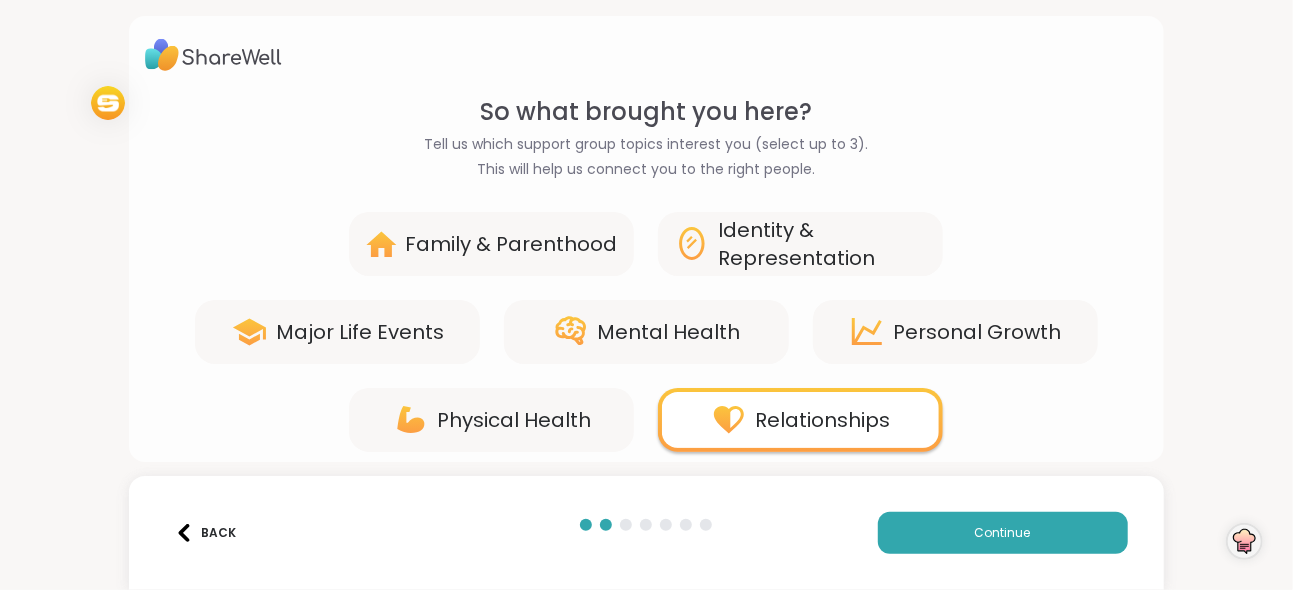 click on "Mental Health" at bounding box center [668, 332] 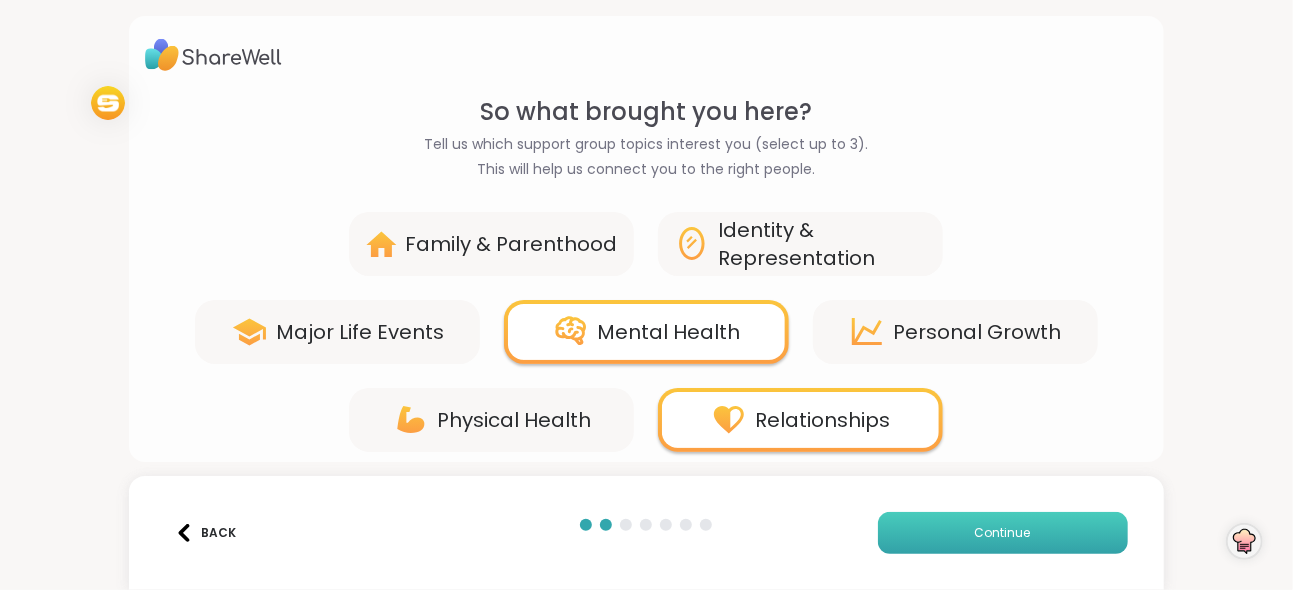 click on "Continue" at bounding box center [1003, 533] 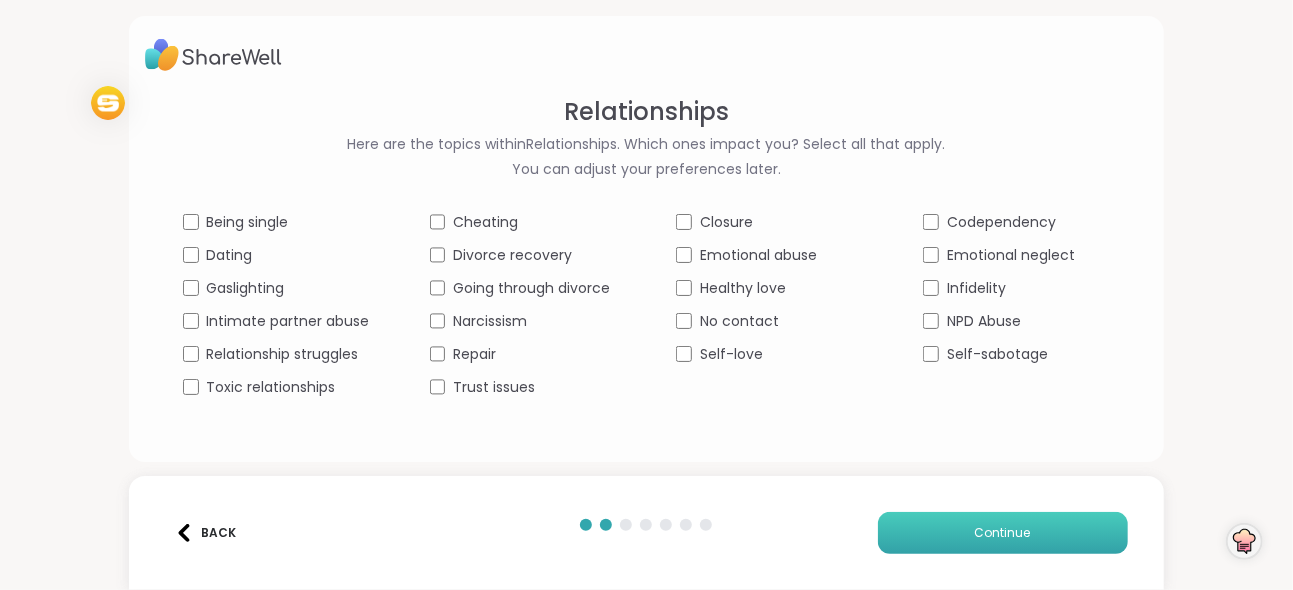 click on "Continue" at bounding box center (1003, 533) 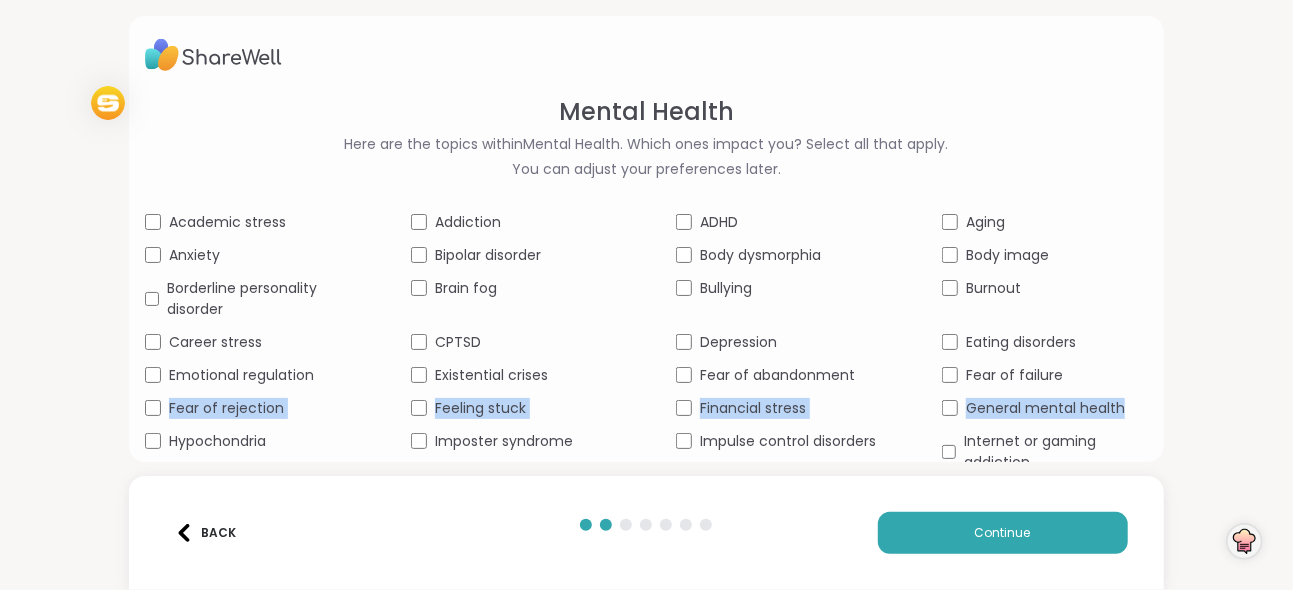 drag, startPoint x: 1146, startPoint y: 393, endPoint x: 1146, endPoint y: 414, distance: 21 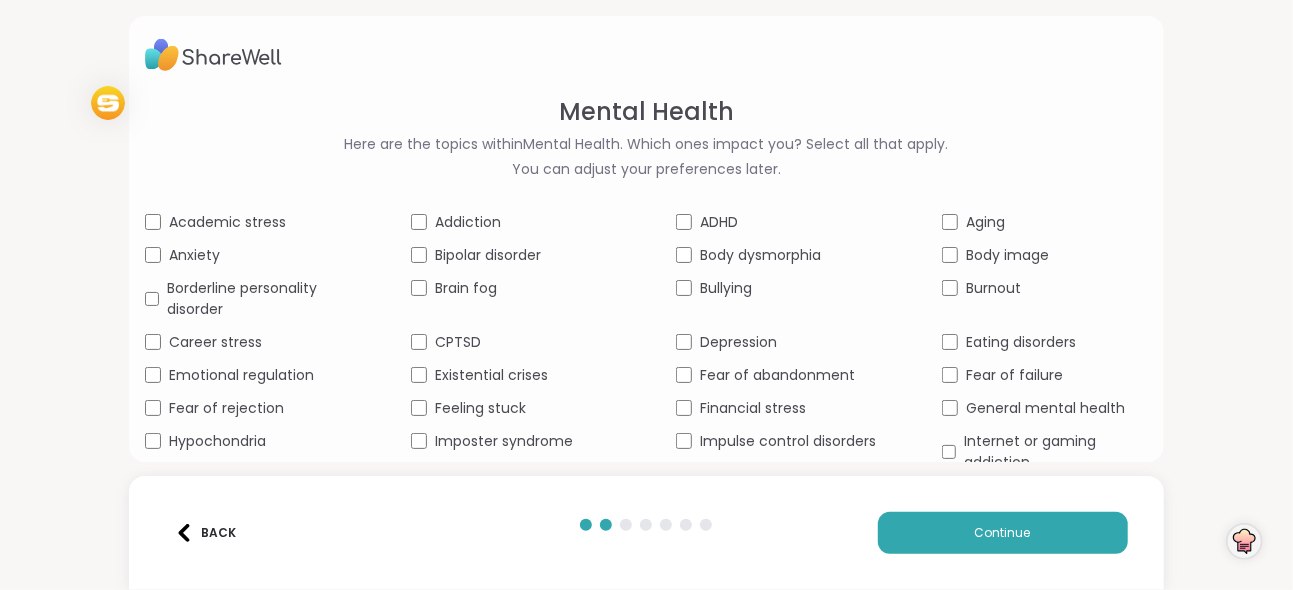 drag, startPoint x: 1146, startPoint y: 414, endPoint x: 1110, endPoint y: 157, distance: 259.50916 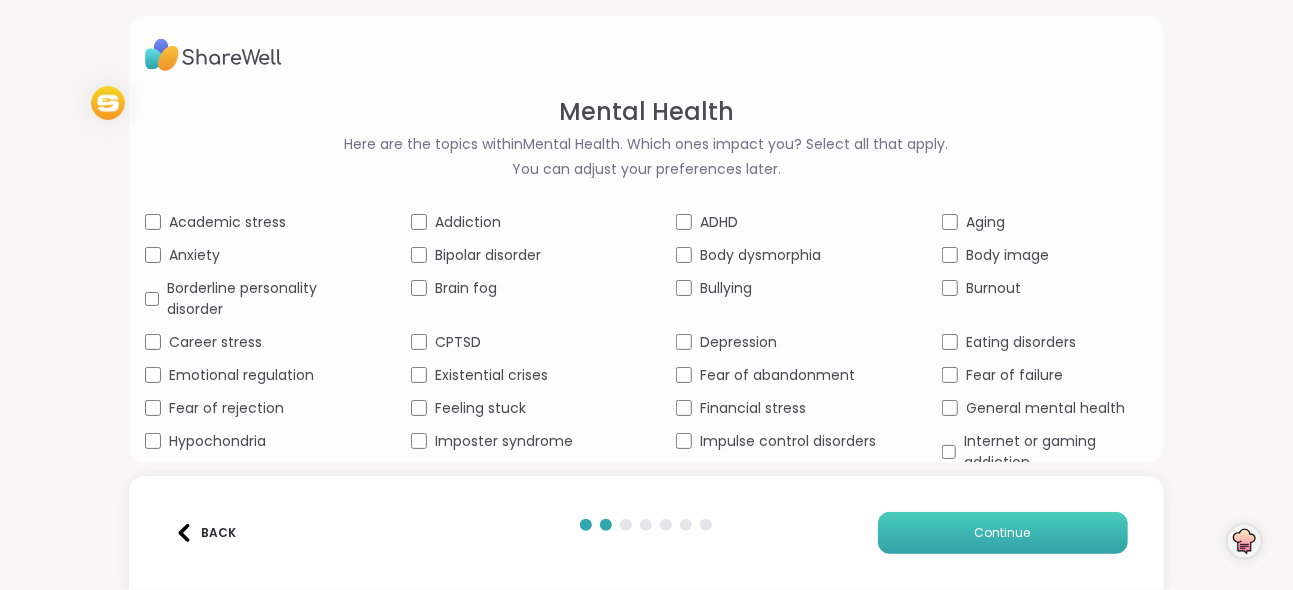click on "Continue" at bounding box center (1003, 533) 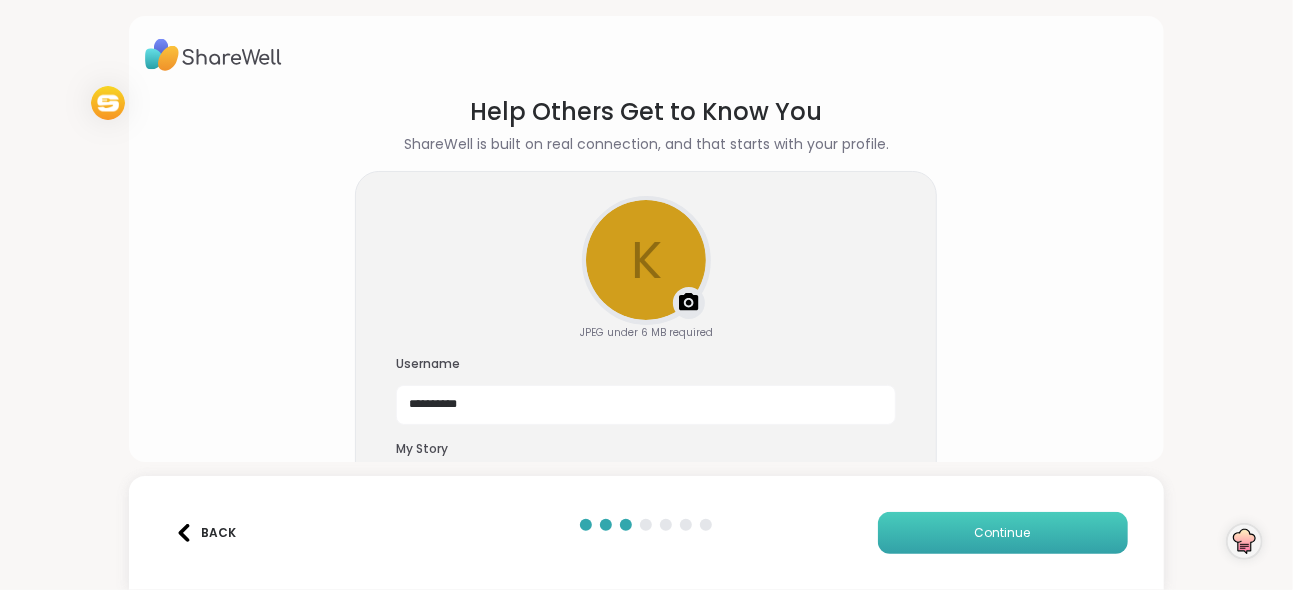 click on "Continue" at bounding box center (1003, 533) 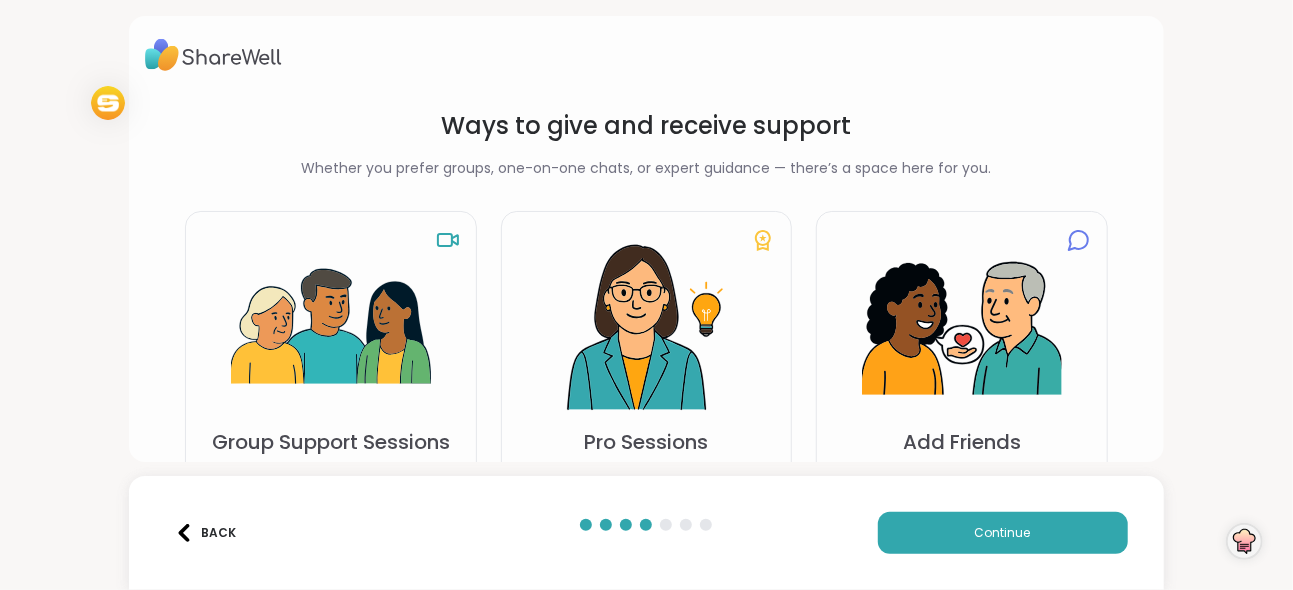 click at bounding box center [331, 328] 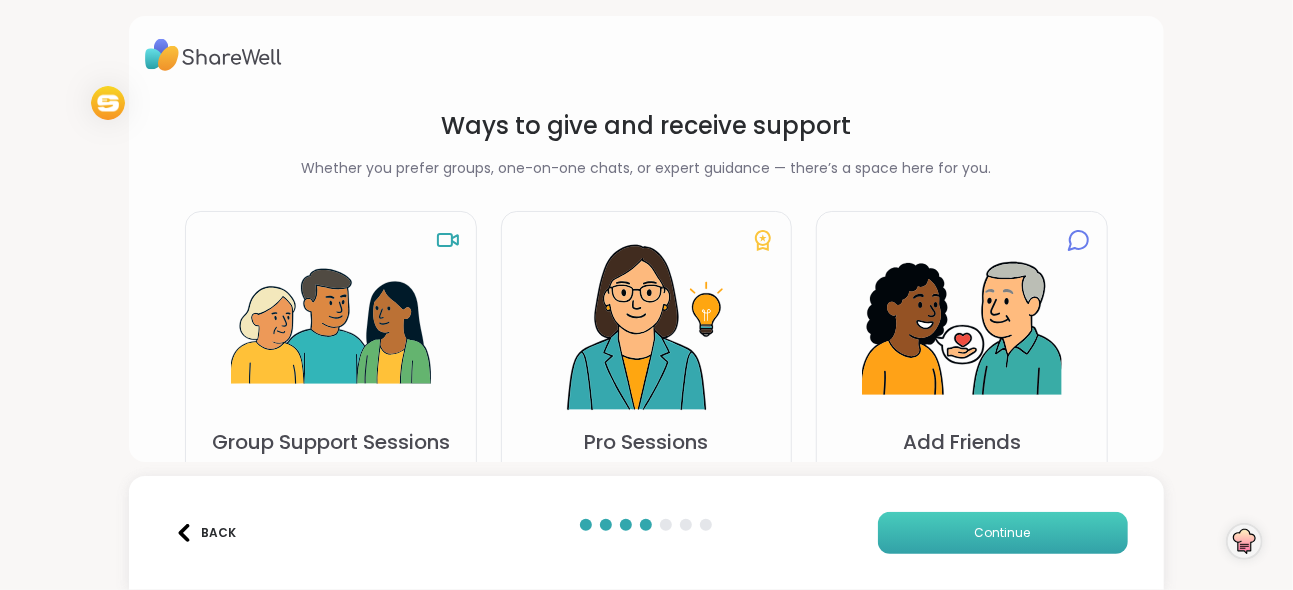 click on "Continue" at bounding box center (1003, 533) 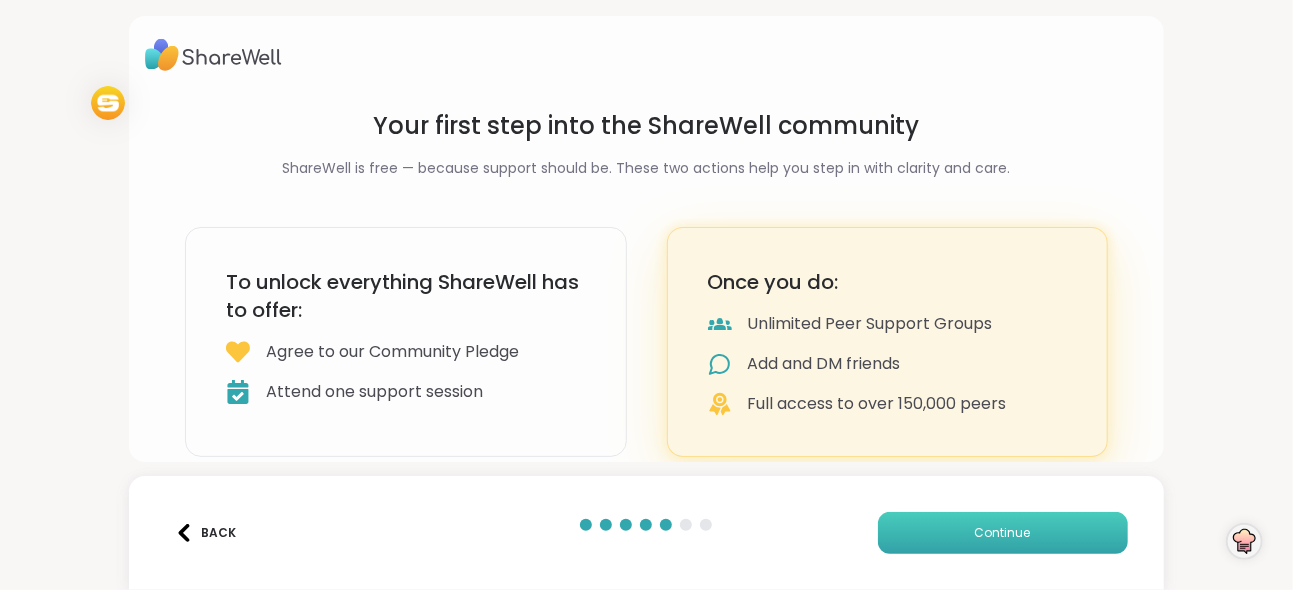 click on "Continue" at bounding box center [1003, 533] 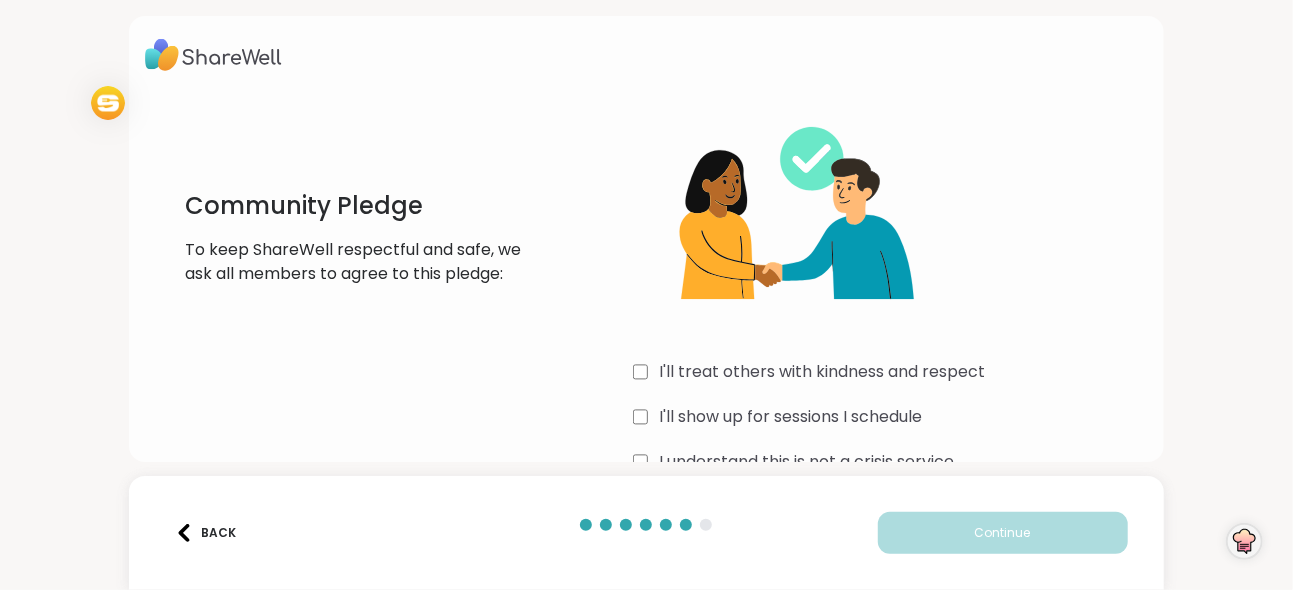 click on "I'll treat others with kindness and respect" at bounding box center [890, 372] 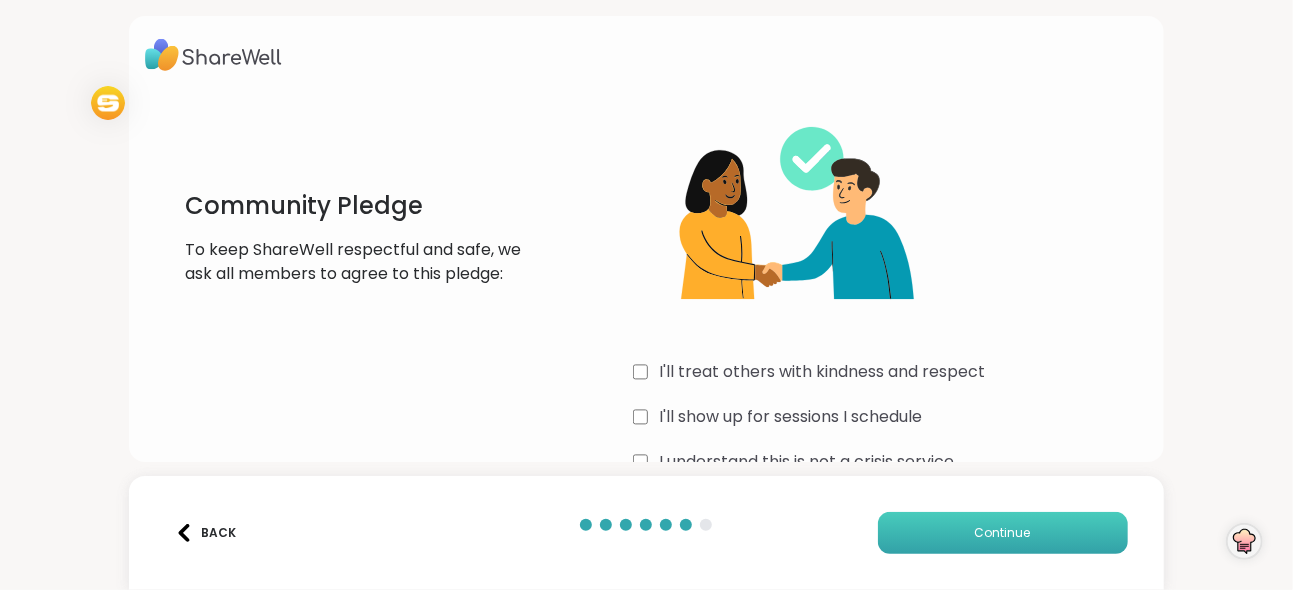 click on "Continue" at bounding box center [1003, 533] 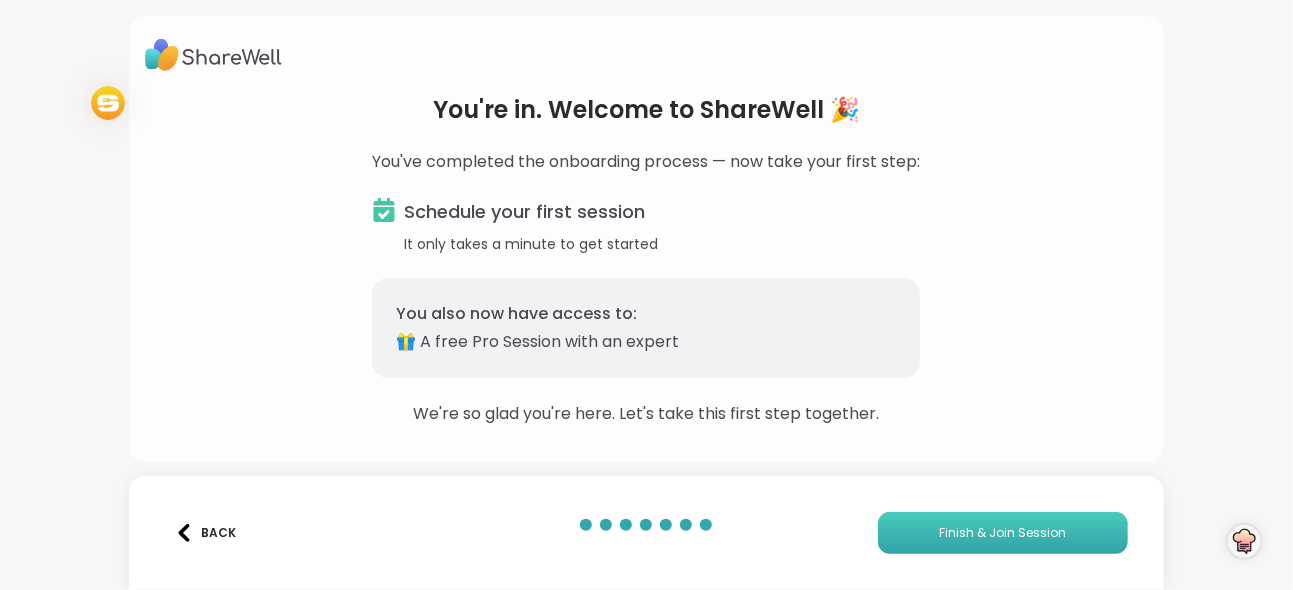 click on "Finish & Join Session" at bounding box center (1002, 533) 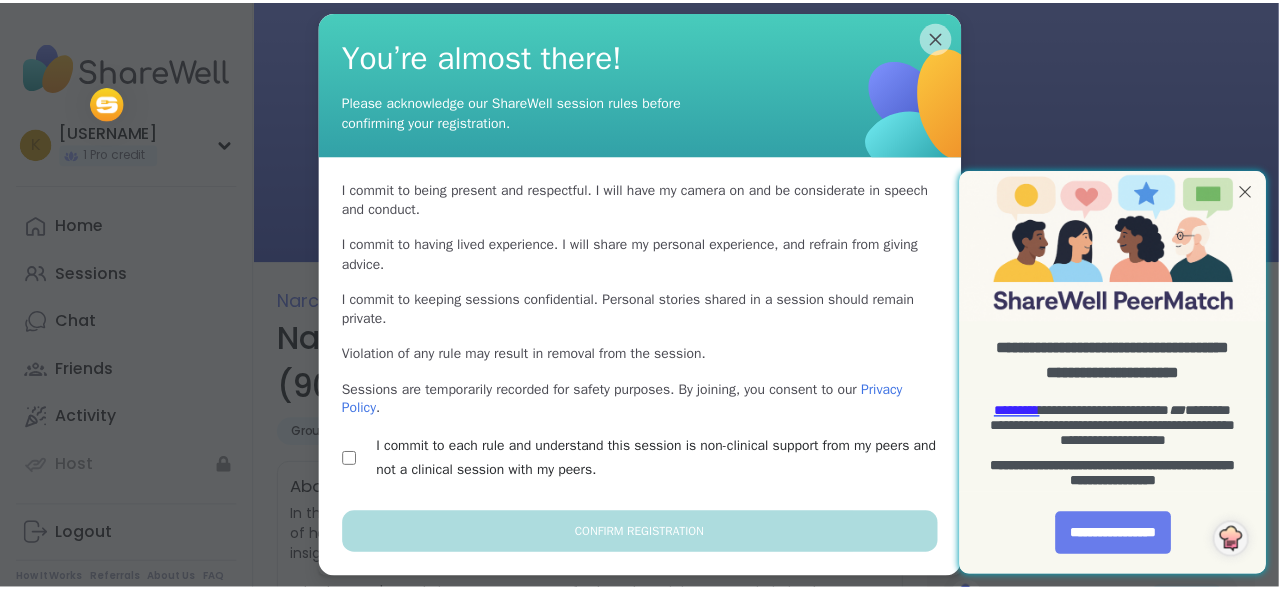 scroll, scrollTop: 0, scrollLeft: 0, axis: both 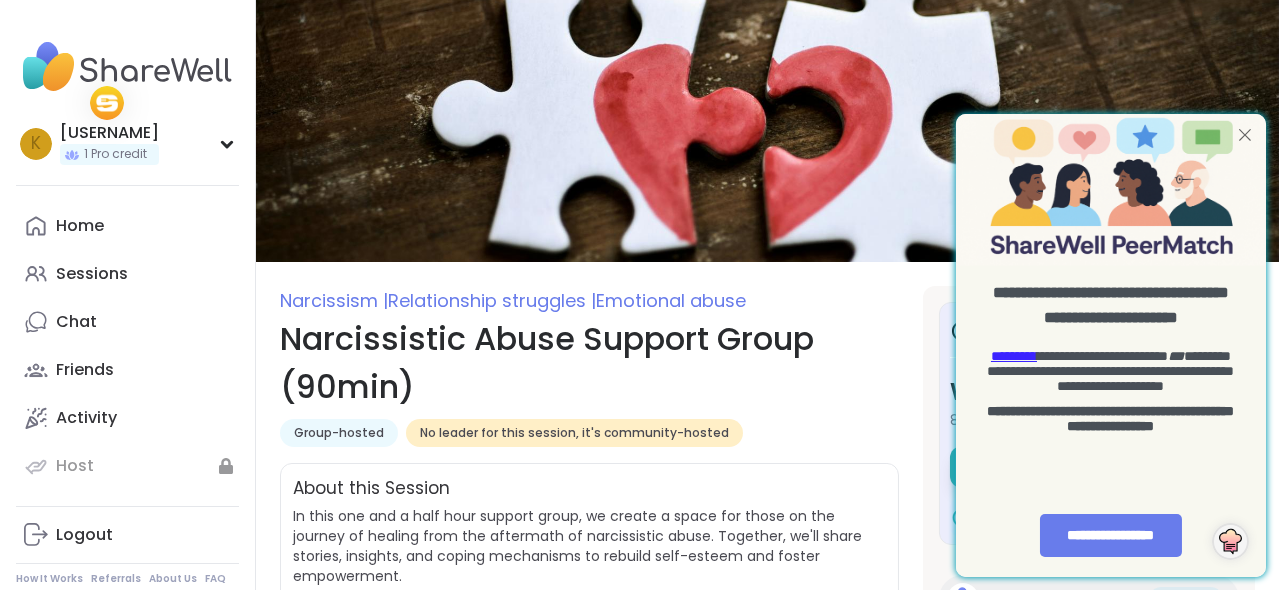 click at bounding box center (1244, 135) 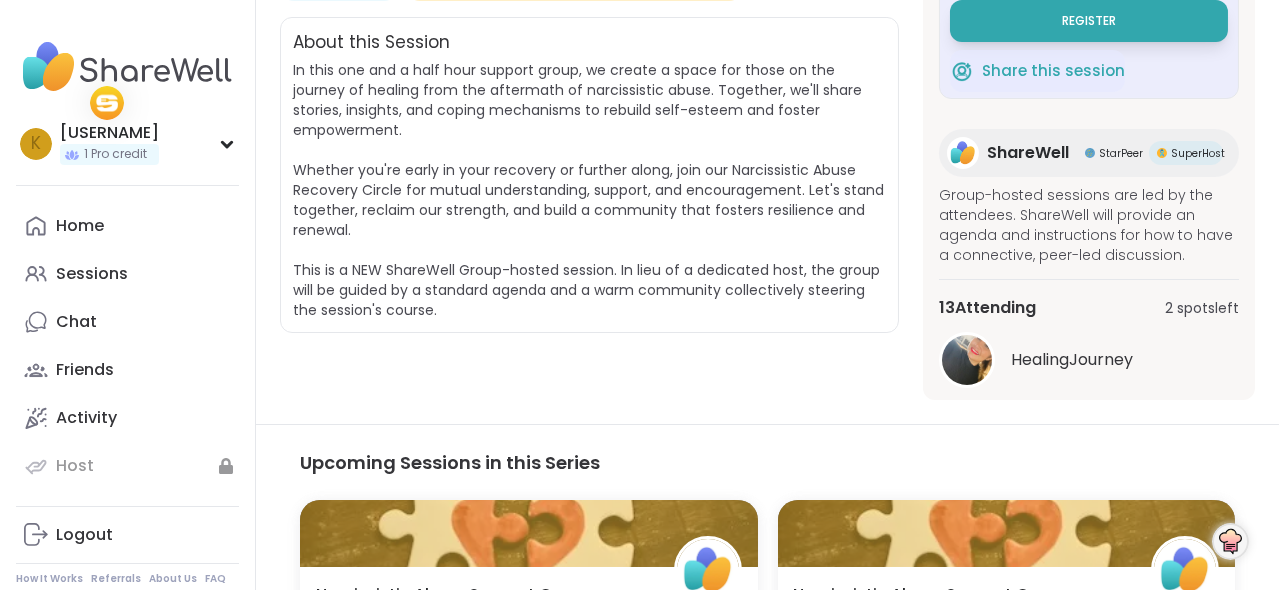 scroll, scrollTop: 432, scrollLeft: 0, axis: vertical 